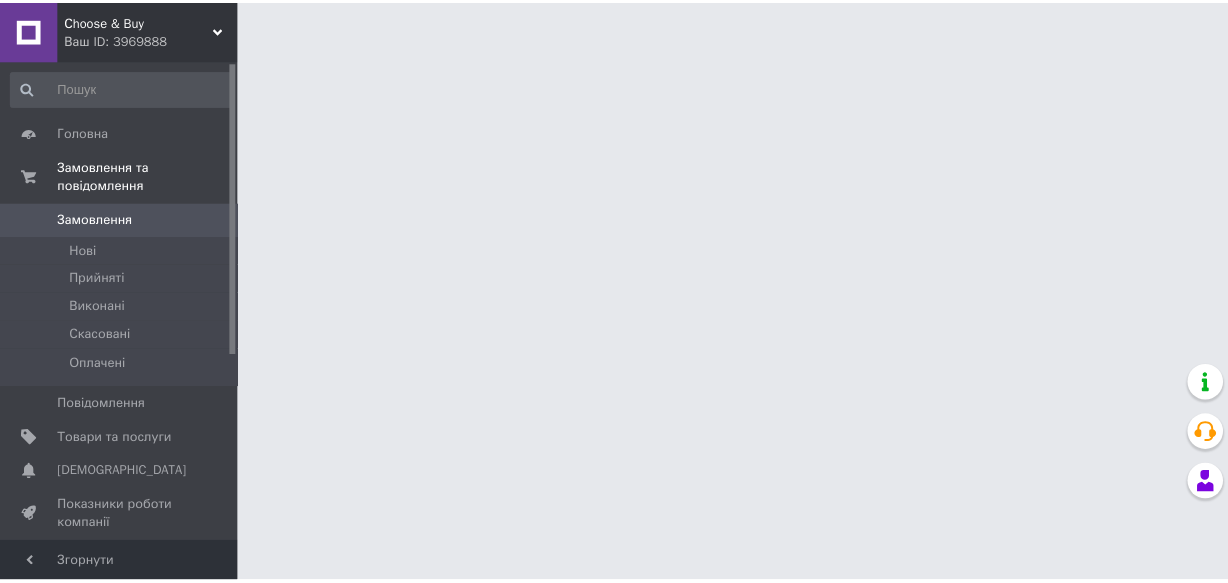 scroll, scrollTop: 0, scrollLeft: 0, axis: both 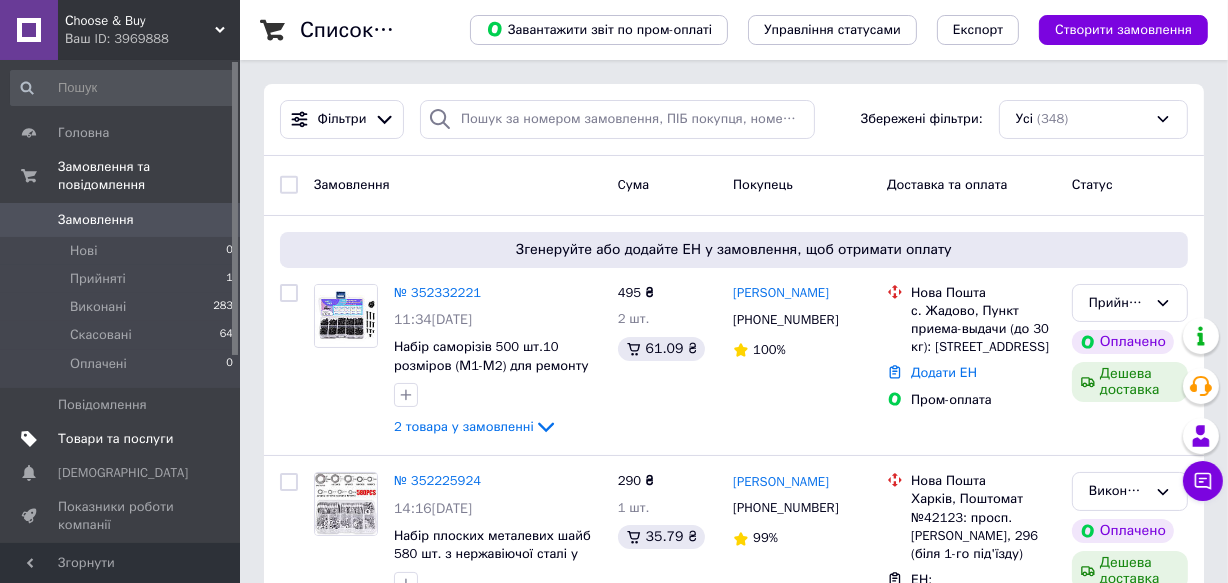 click on "Товари та послуги" at bounding box center [115, 439] 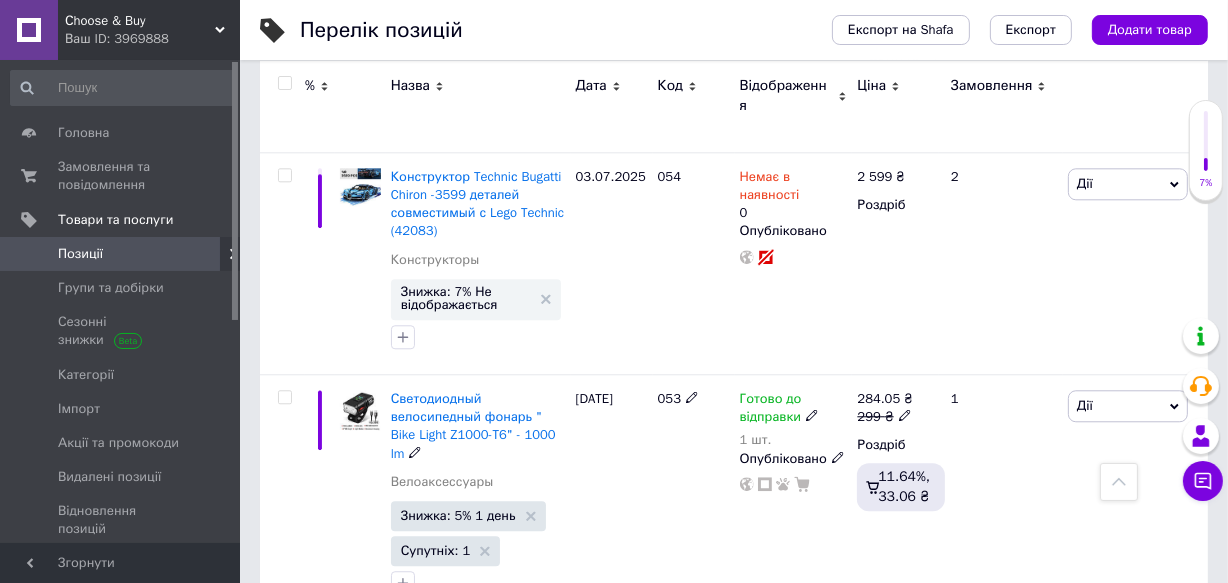 scroll, scrollTop: 4471, scrollLeft: 0, axis: vertical 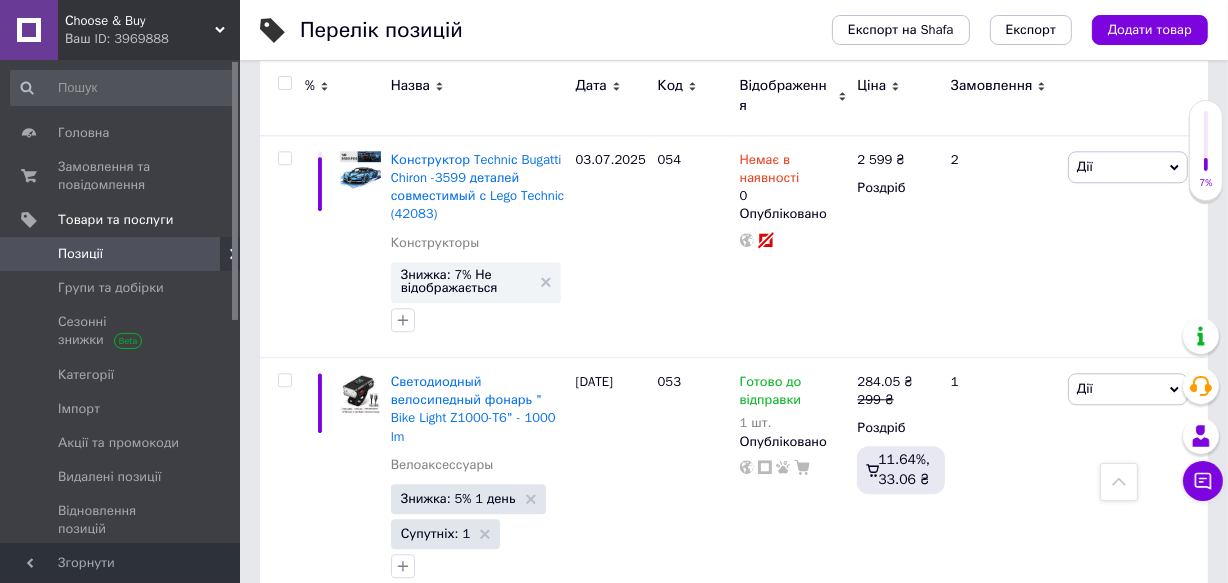 click on "4" at bounding box center [416, 644] 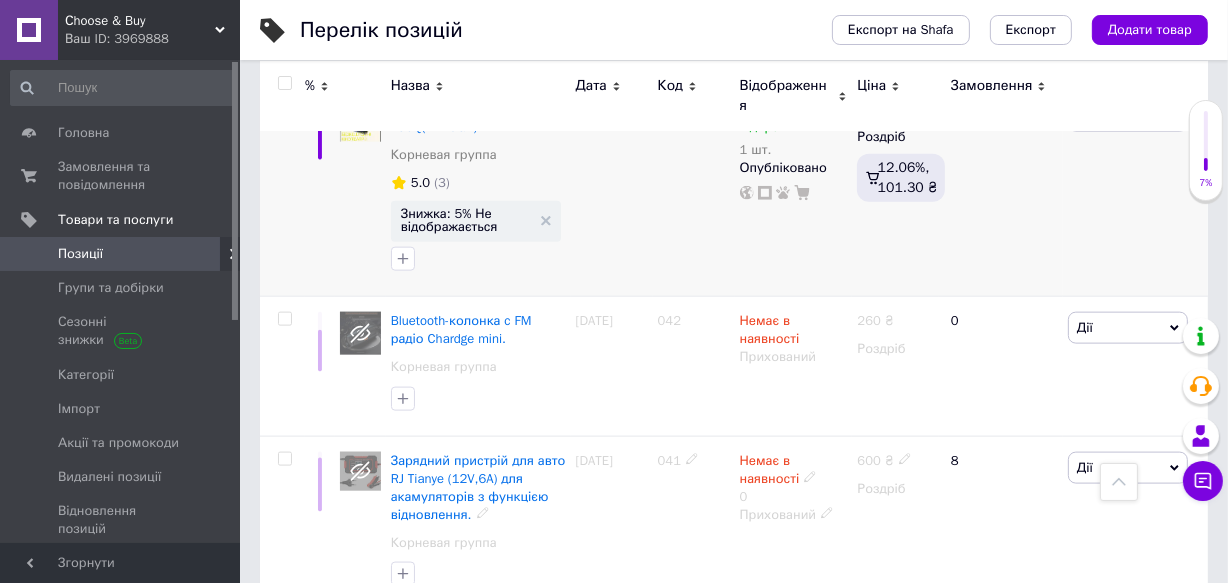 scroll, scrollTop: 2299, scrollLeft: 0, axis: vertical 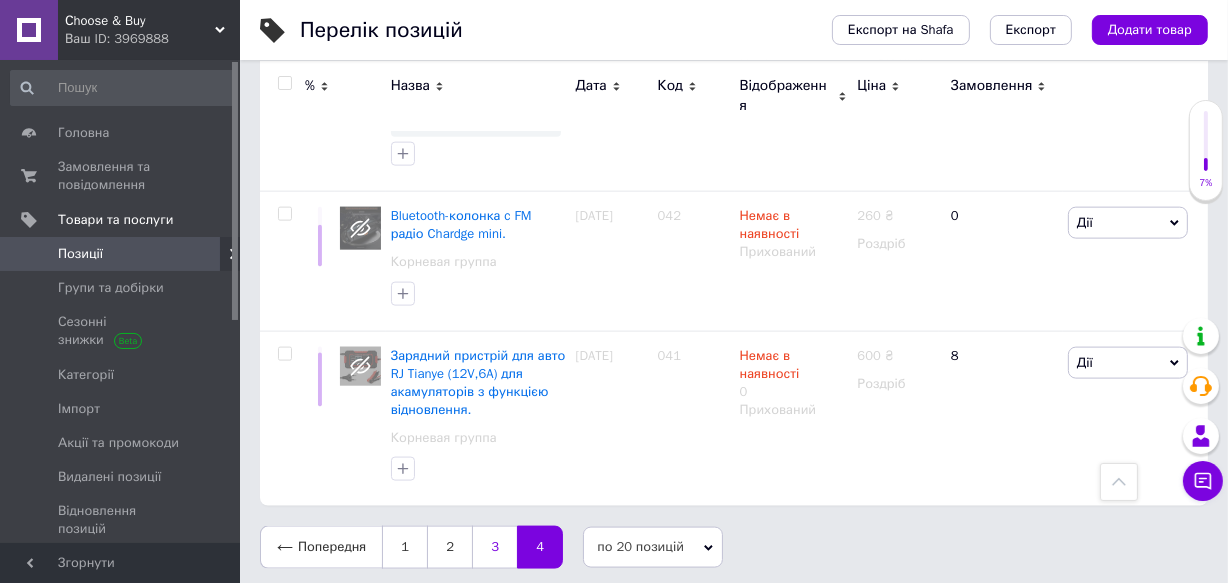 click on "3" at bounding box center [494, 547] 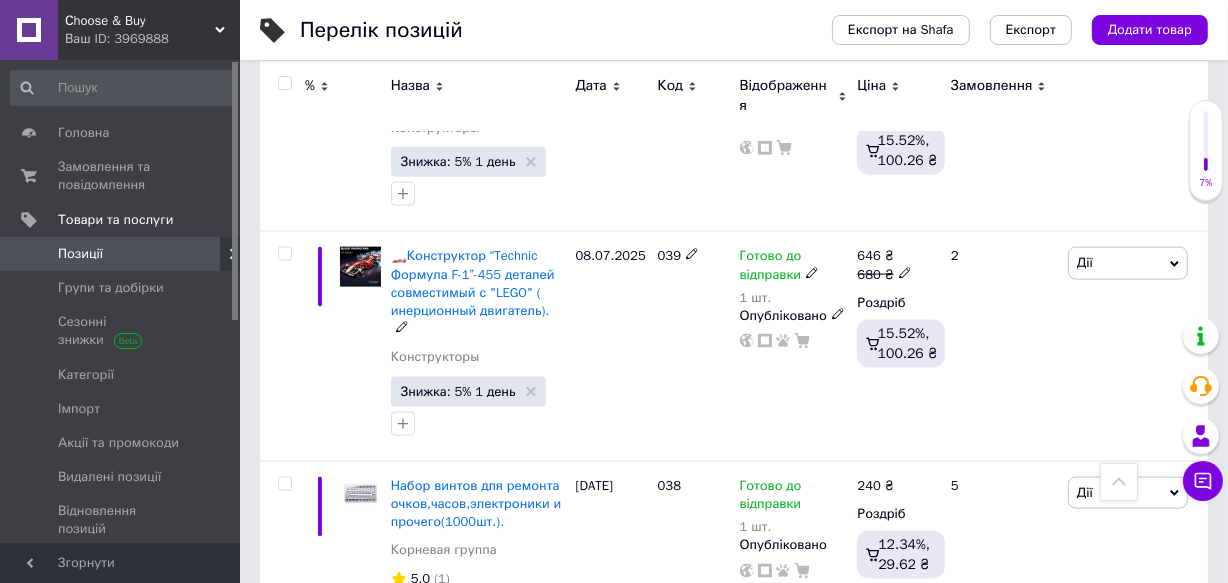 scroll, scrollTop: 2390, scrollLeft: 0, axis: vertical 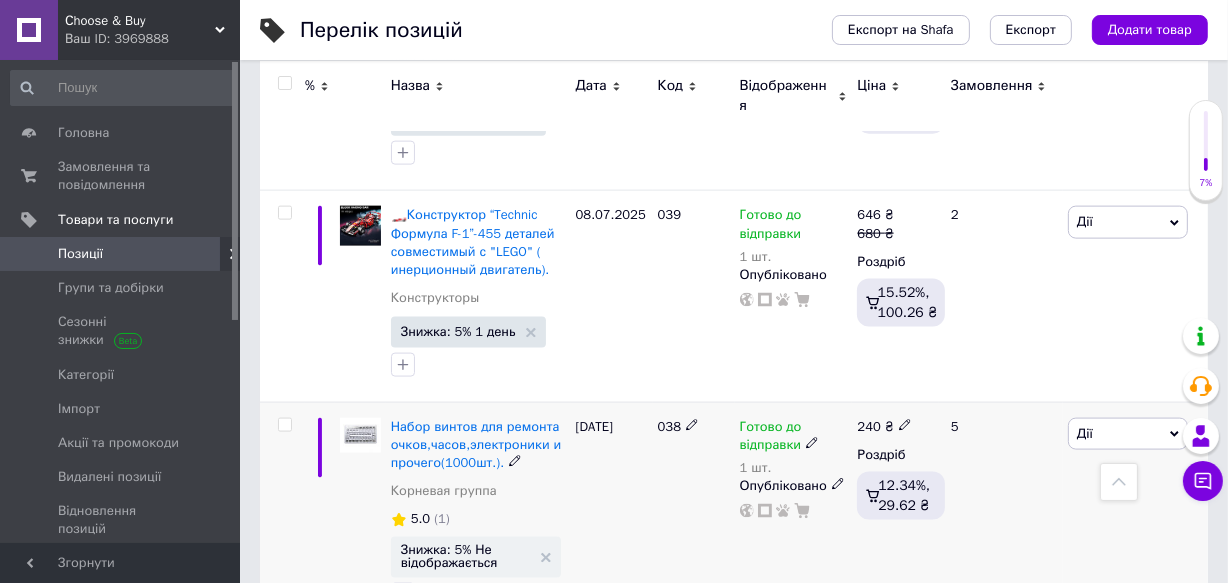 click 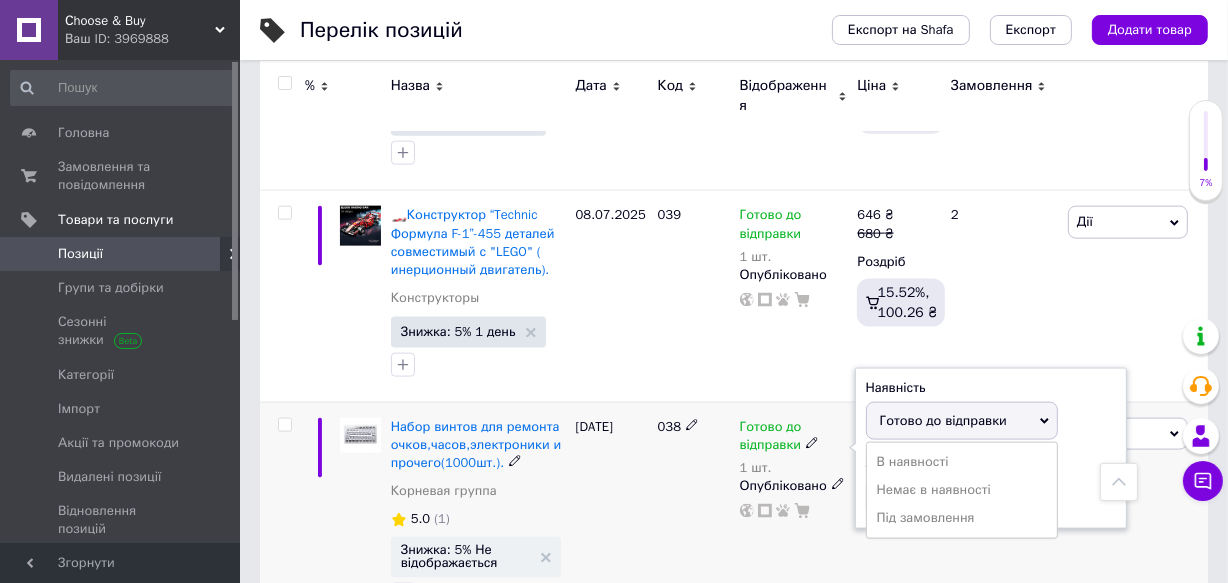 click on "Готово до відправки" at bounding box center (962, 421) 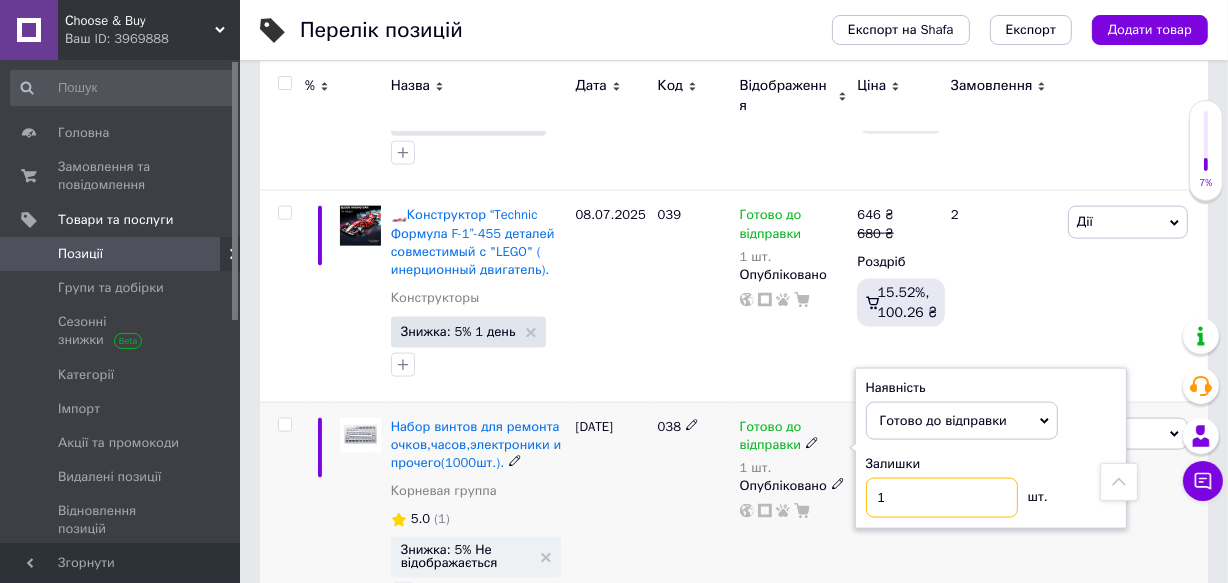 click on "1" at bounding box center (942, 498) 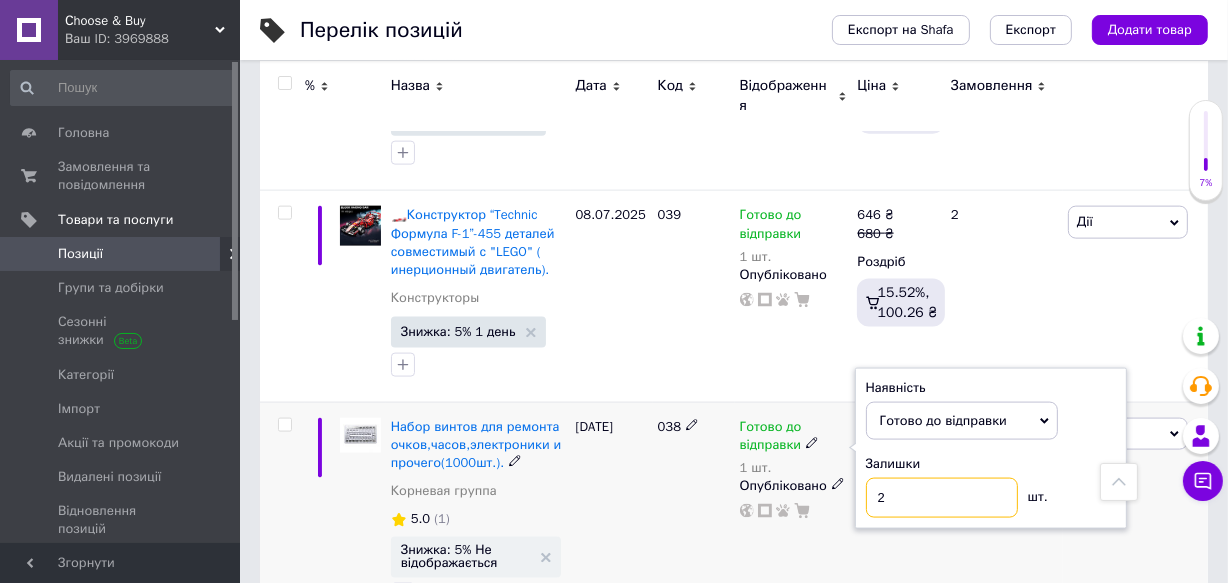 type on "2" 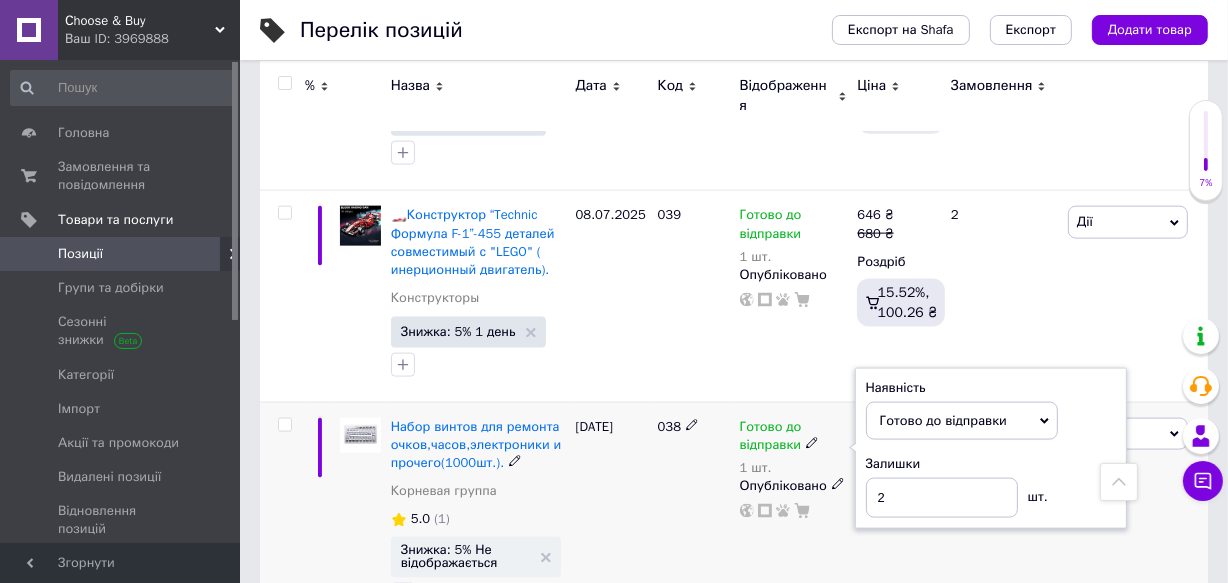 click on "038" at bounding box center (694, 517) 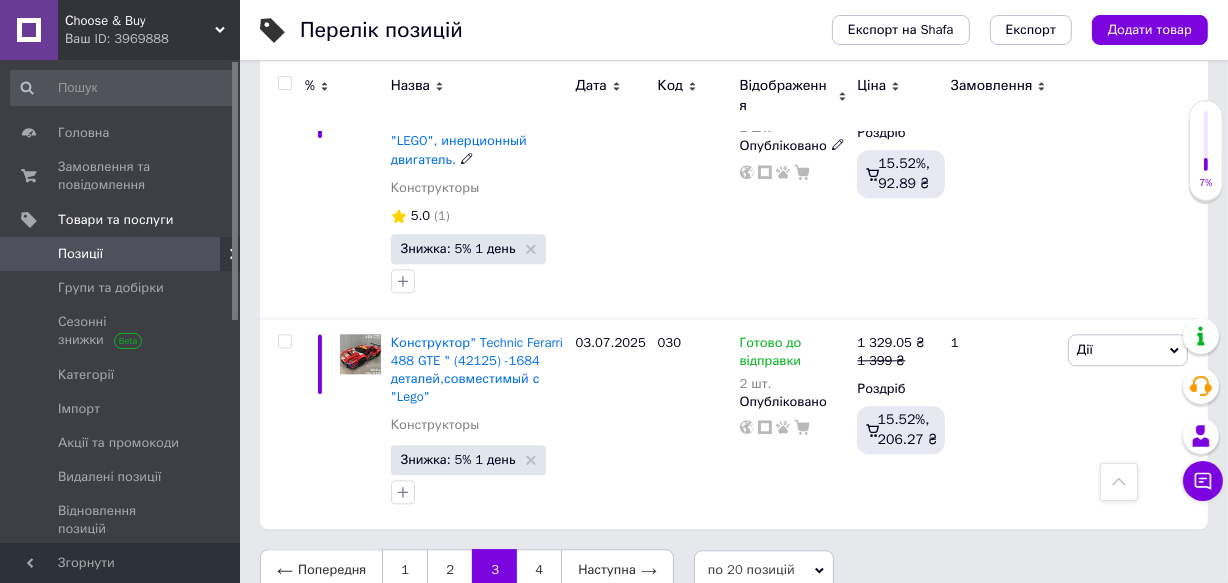 scroll, scrollTop: 4254, scrollLeft: 0, axis: vertical 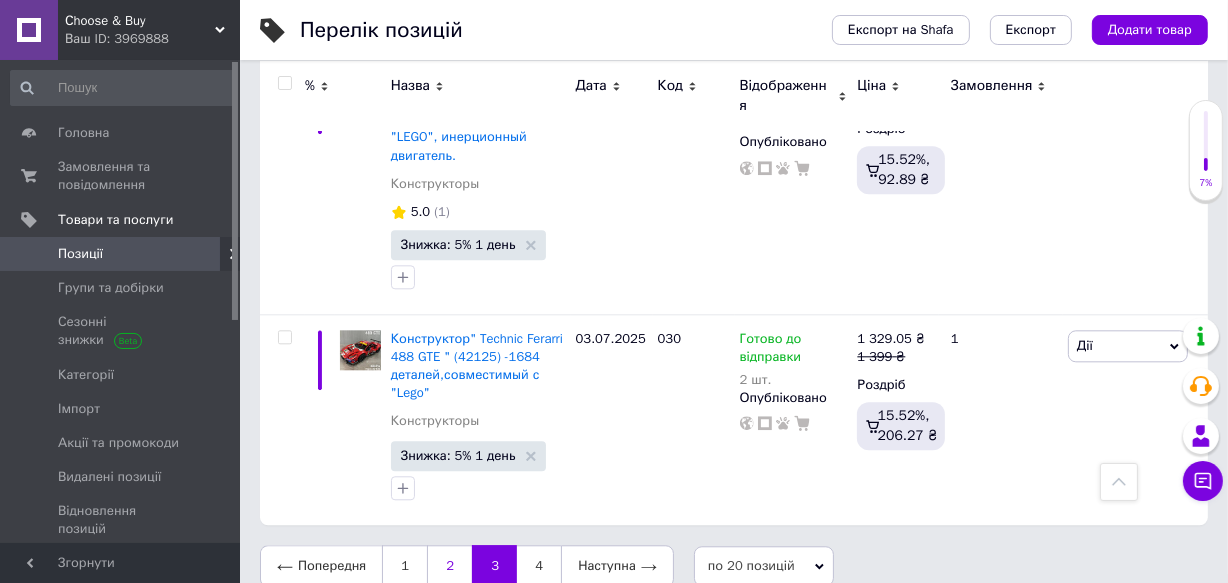click on "2" at bounding box center (449, 566) 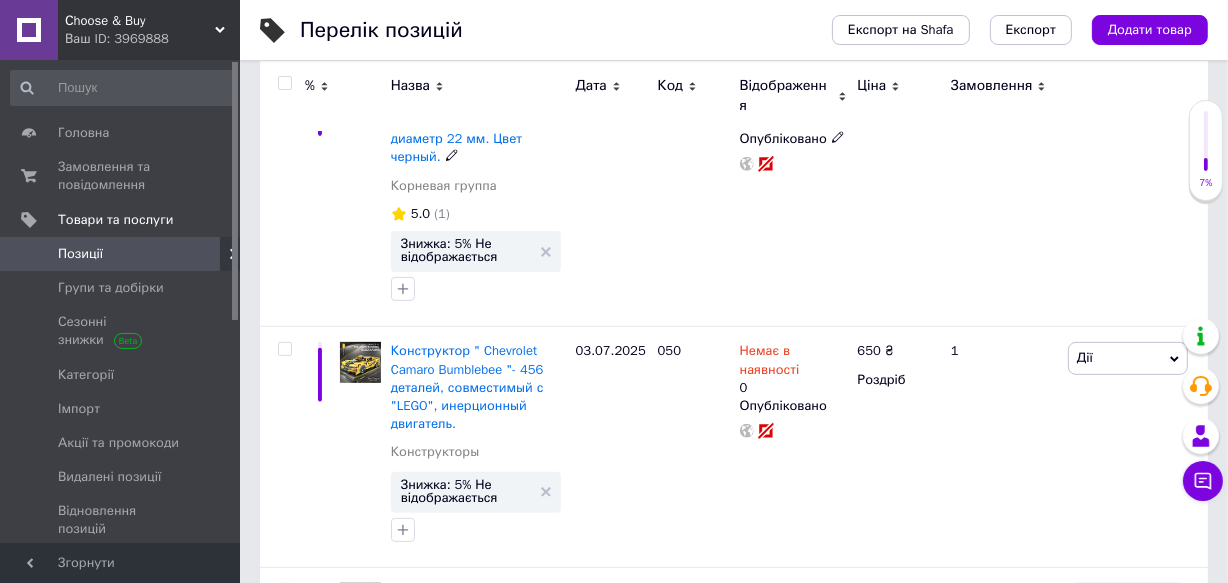 scroll, scrollTop: 575, scrollLeft: 0, axis: vertical 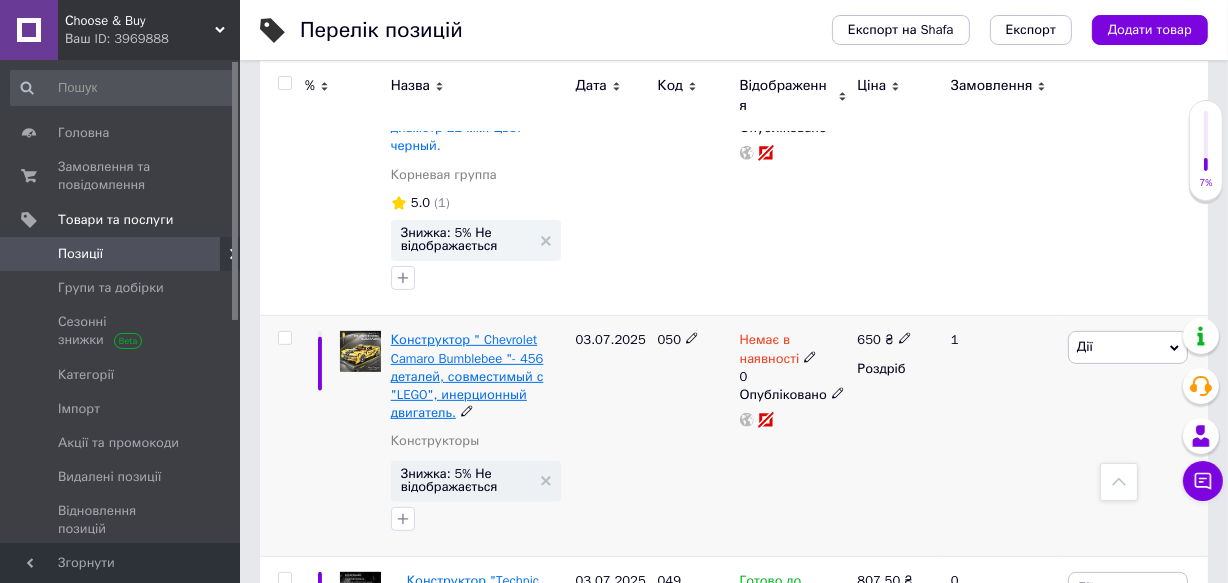 click on "Конструктор " Chevrolet Camaro Bumblebee "- 456 деталей, совместимый с "LEGO", инерционный двигатель." at bounding box center (467, 376) 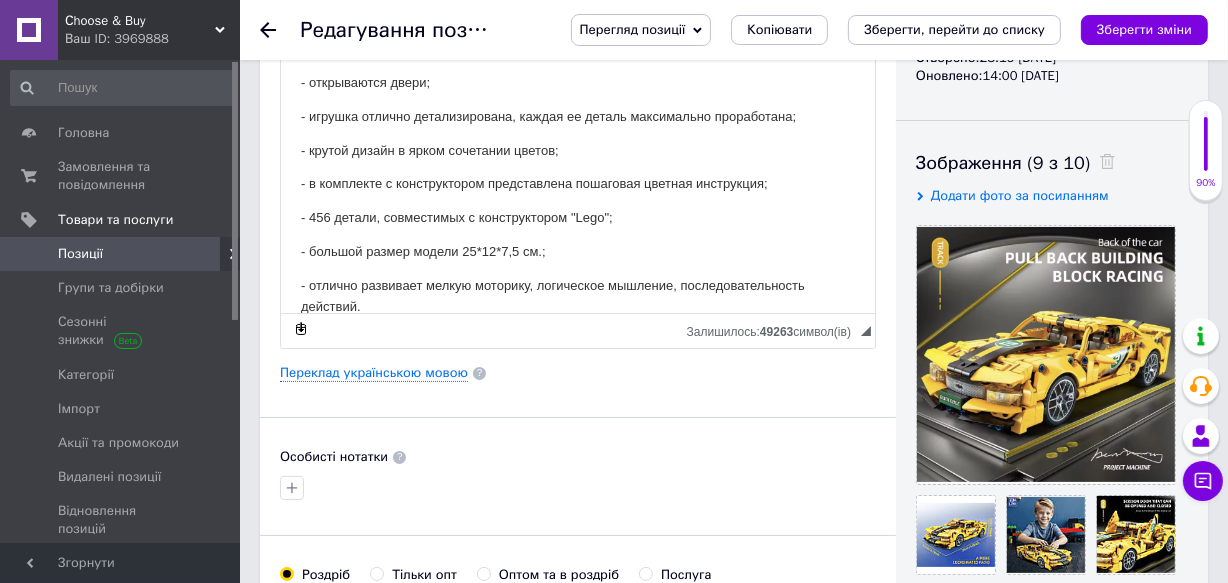scroll, scrollTop: 0, scrollLeft: 0, axis: both 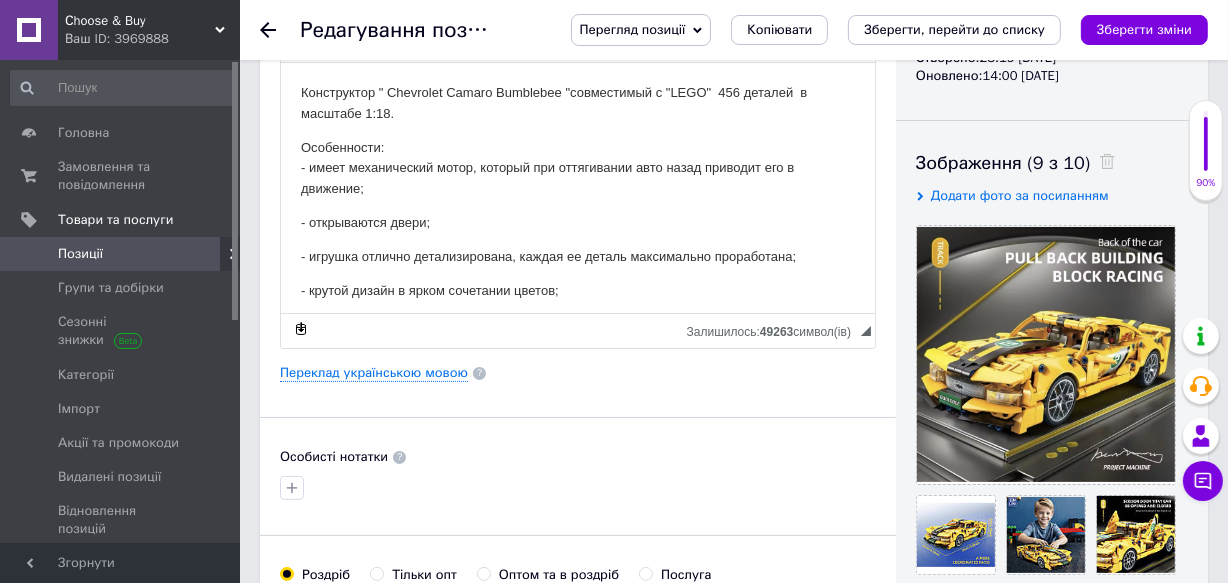 click 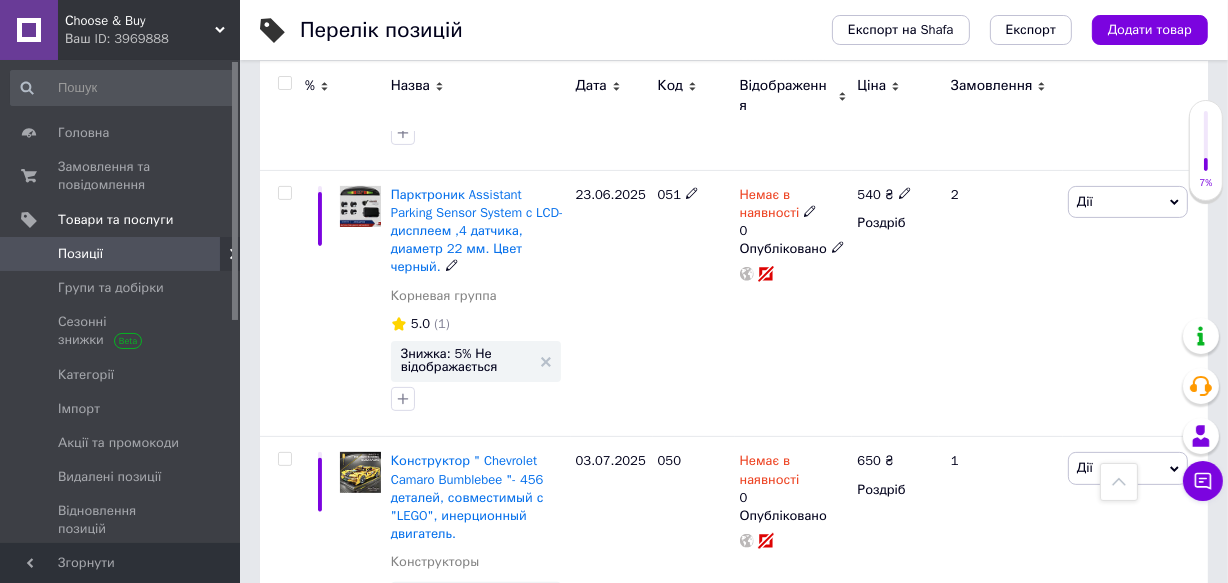scroll, scrollTop: 545, scrollLeft: 0, axis: vertical 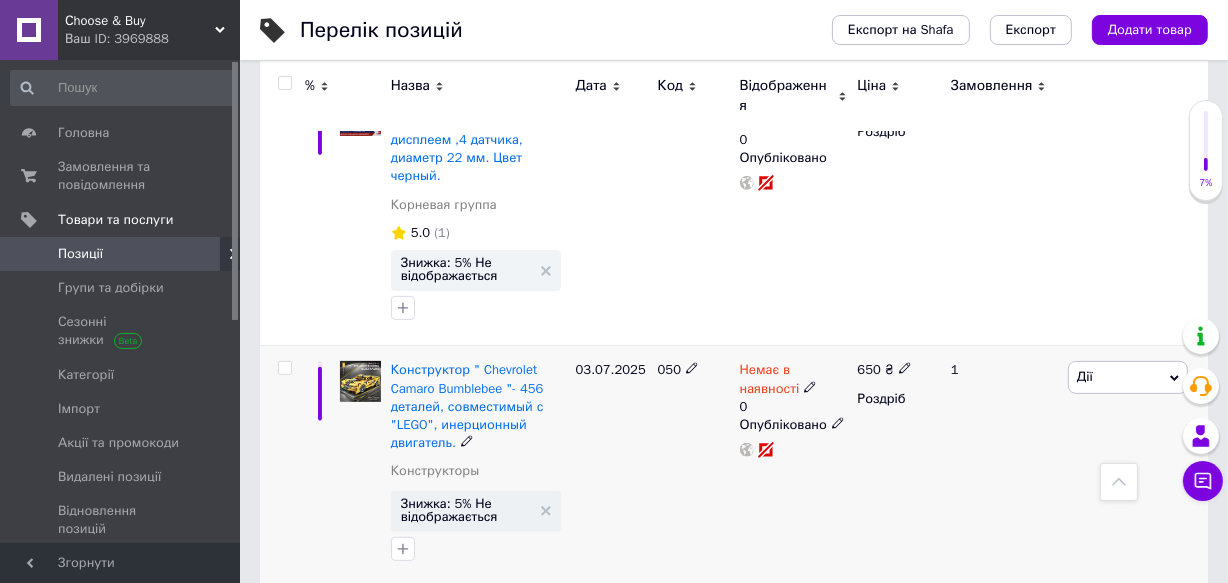 click at bounding box center [810, 386] 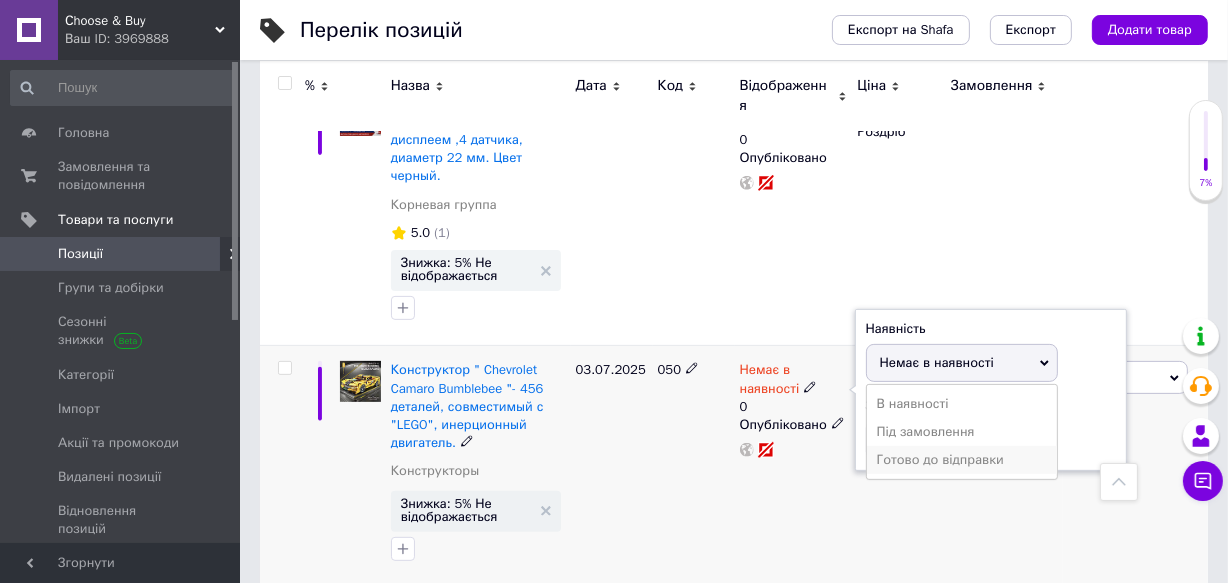 click on "Готово до відправки" at bounding box center (962, 460) 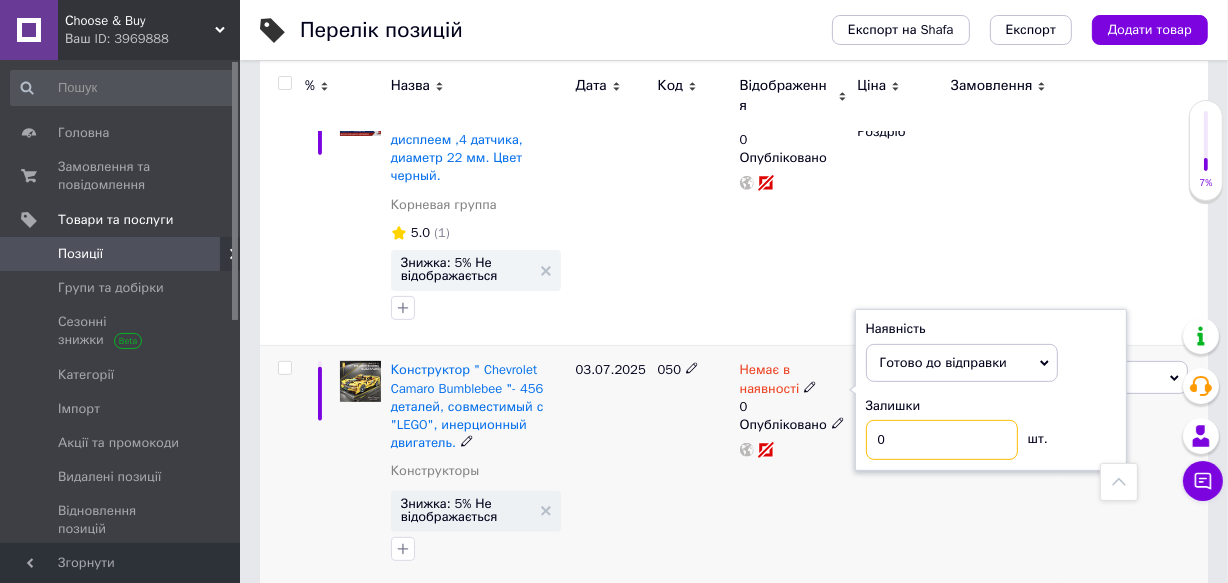 click on "0" at bounding box center (942, 440) 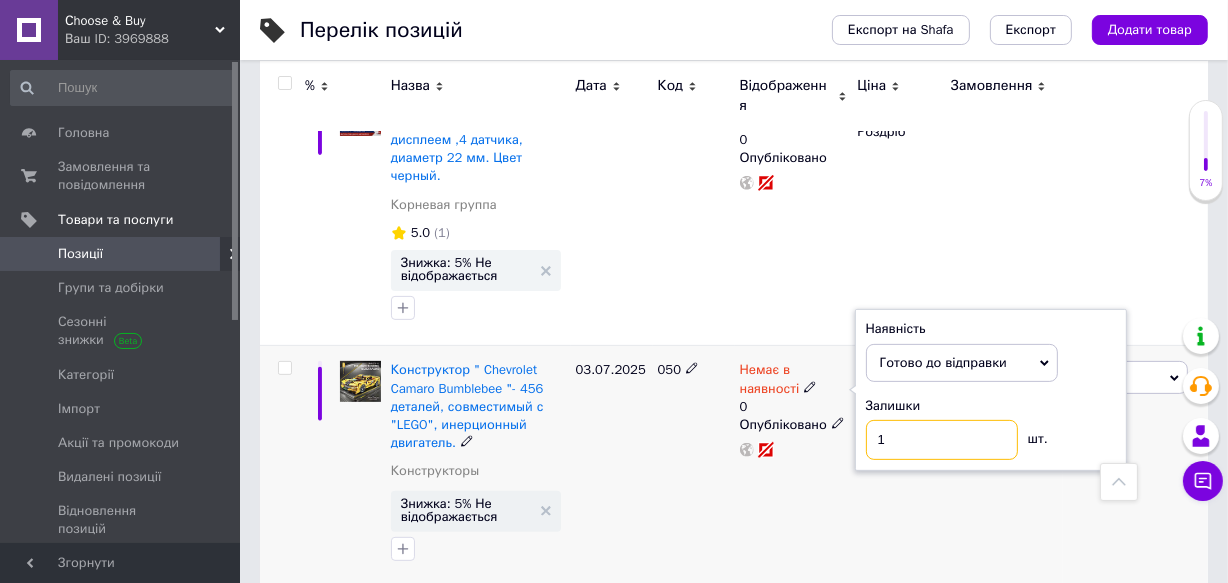 type on "1" 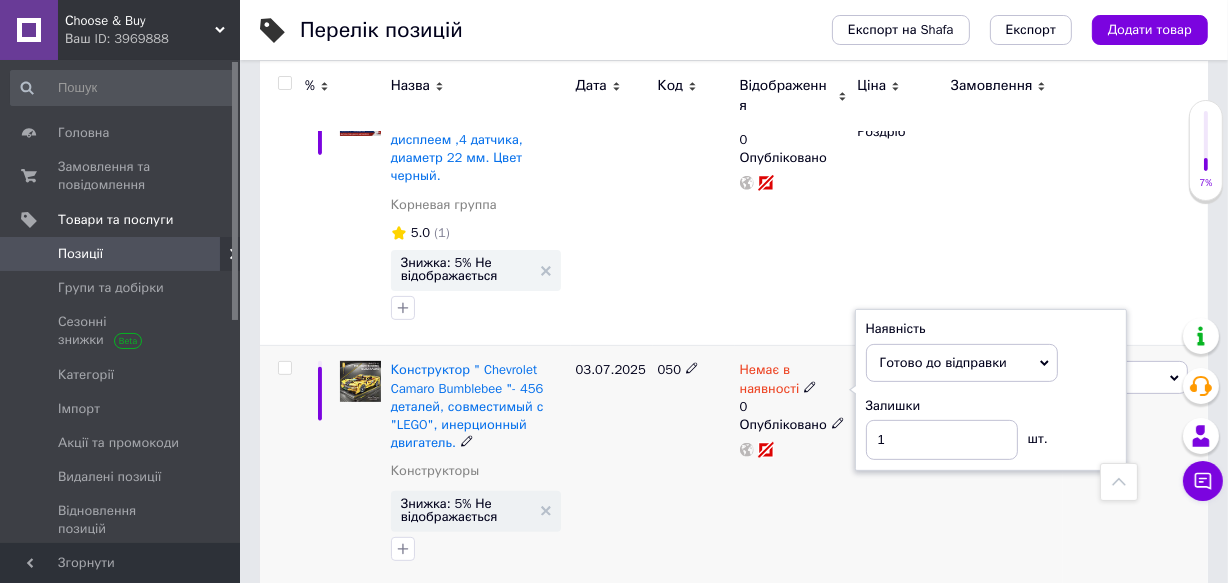 click on "050" at bounding box center [694, 466] 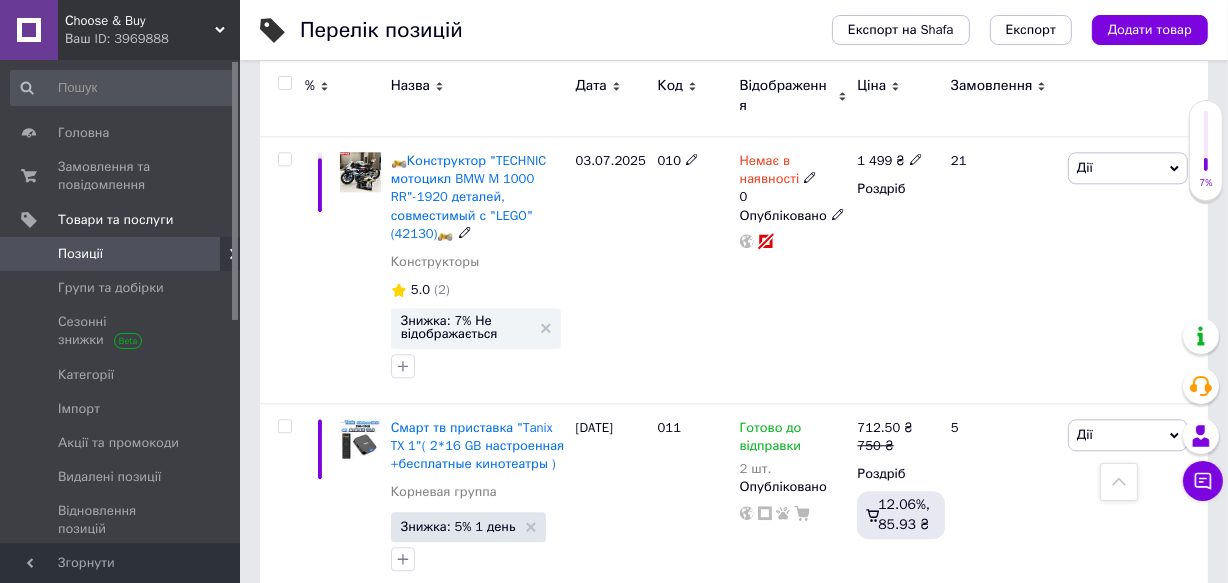 scroll, scrollTop: 4375, scrollLeft: 0, axis: vertical 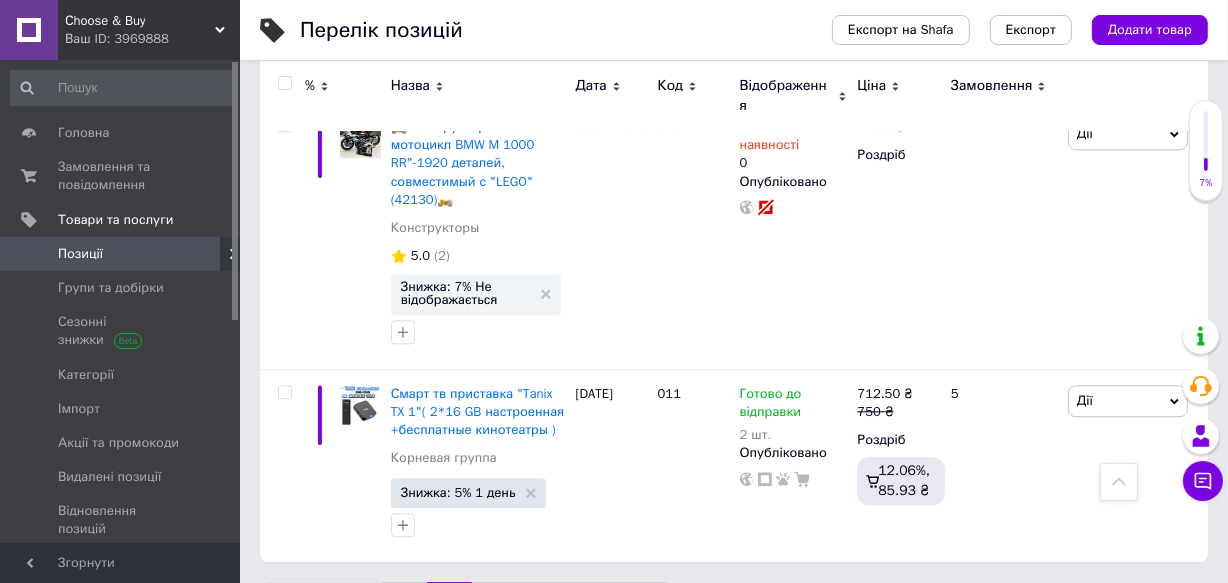 click on "1" at bounding box center (404, 603) 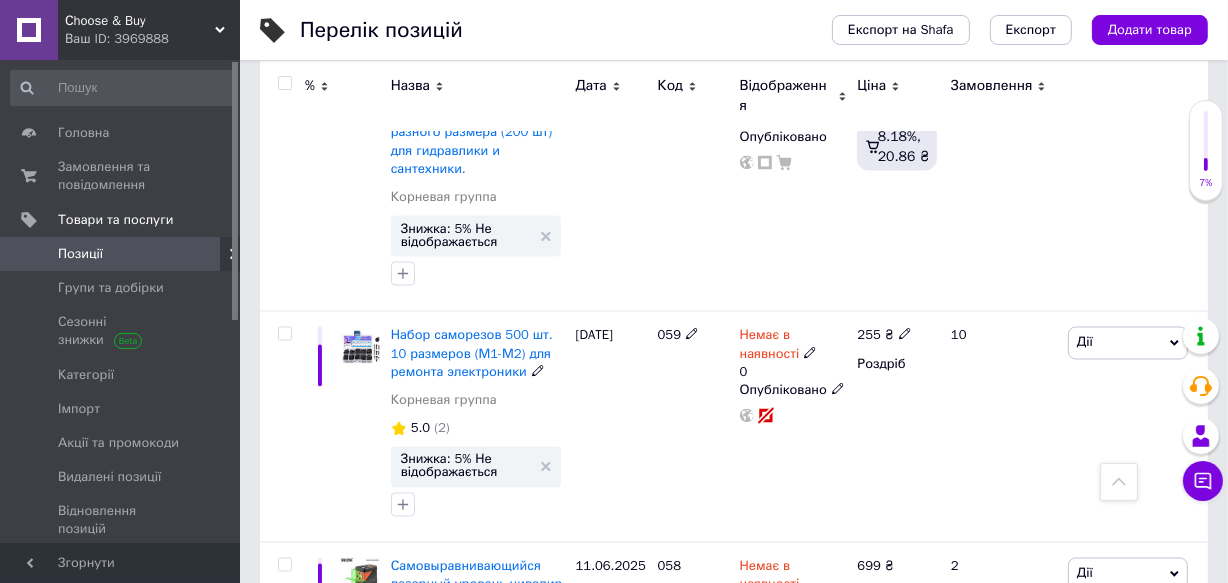 scroll, scrollTop: 3108, scrollLeft: 0, axis: vertical 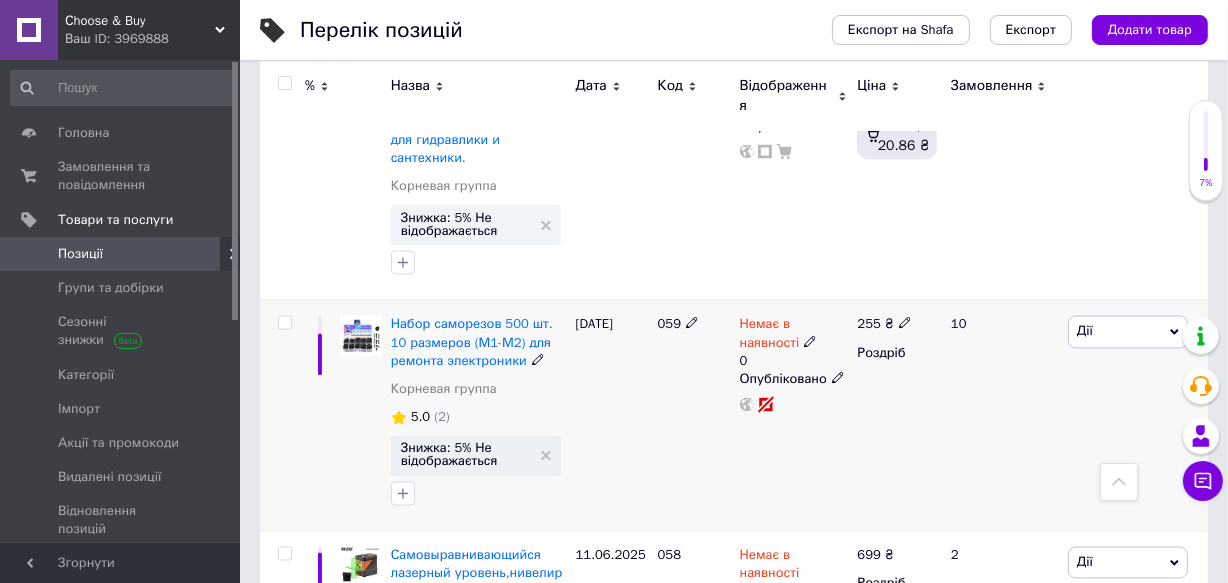 click 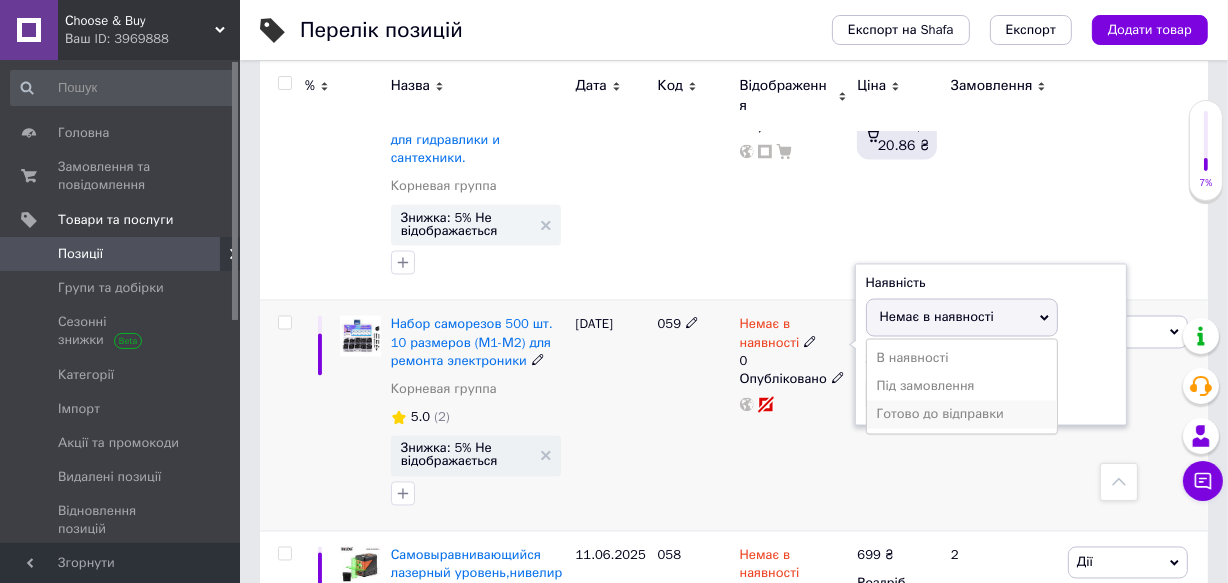 click on "Готово до відправки" at bounding box center [962, 415] 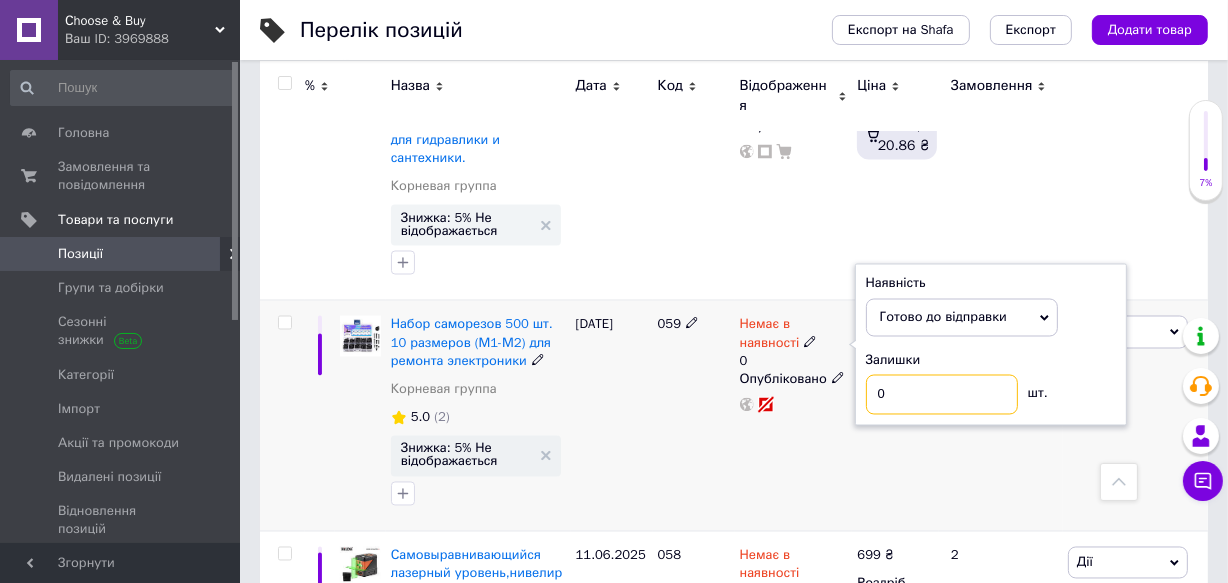 click on "0" at bounding box center (942, 395) 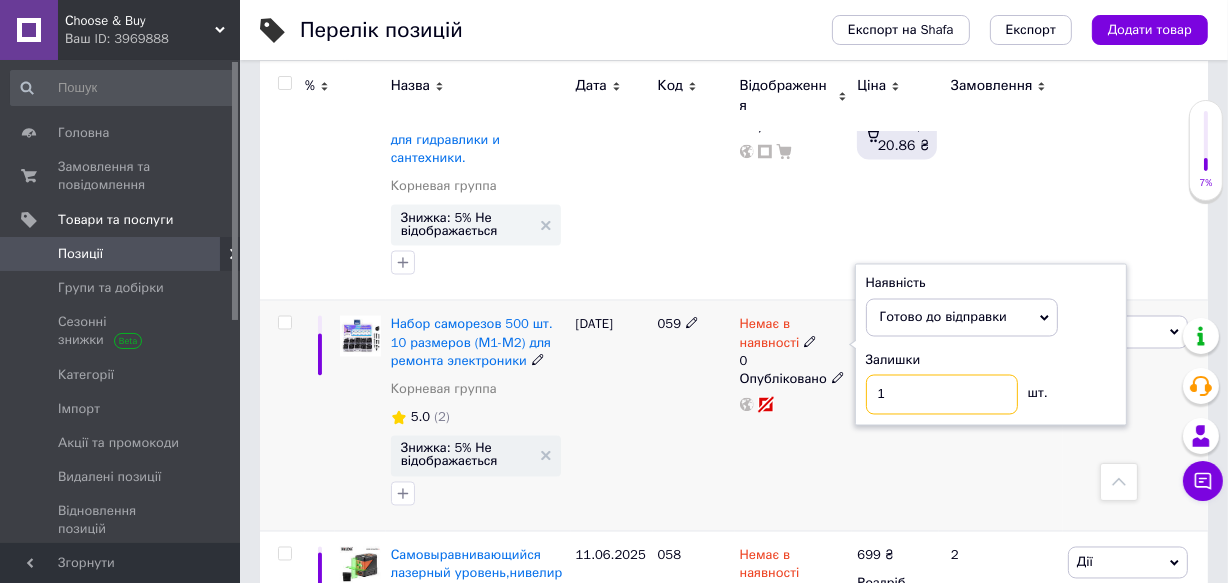 type on "1" 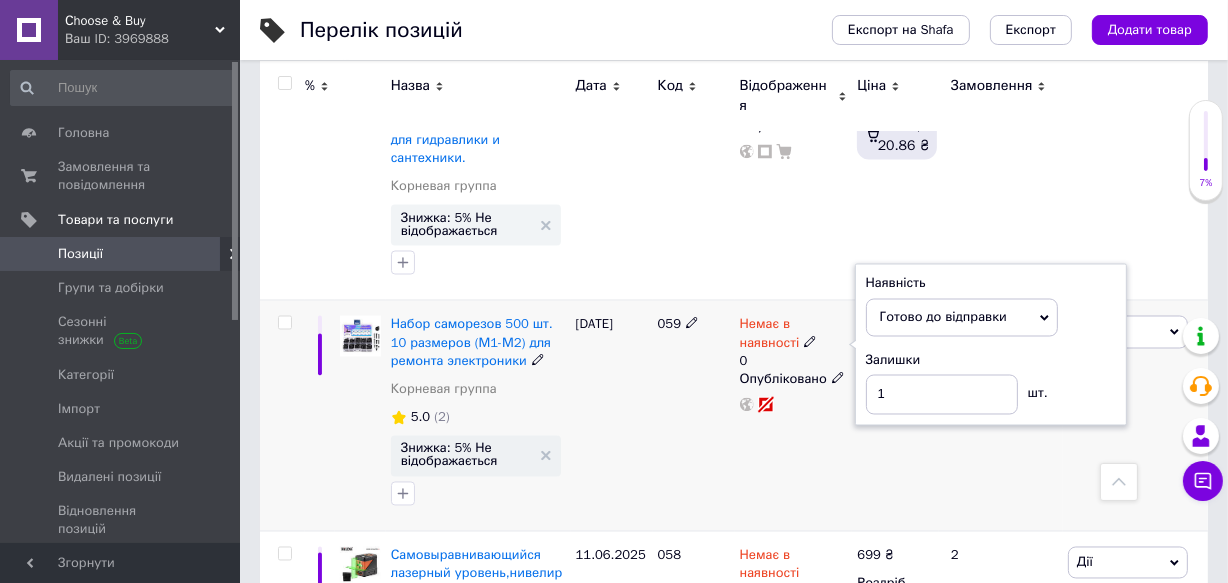 click on "059" at bounding box center [694, 416] 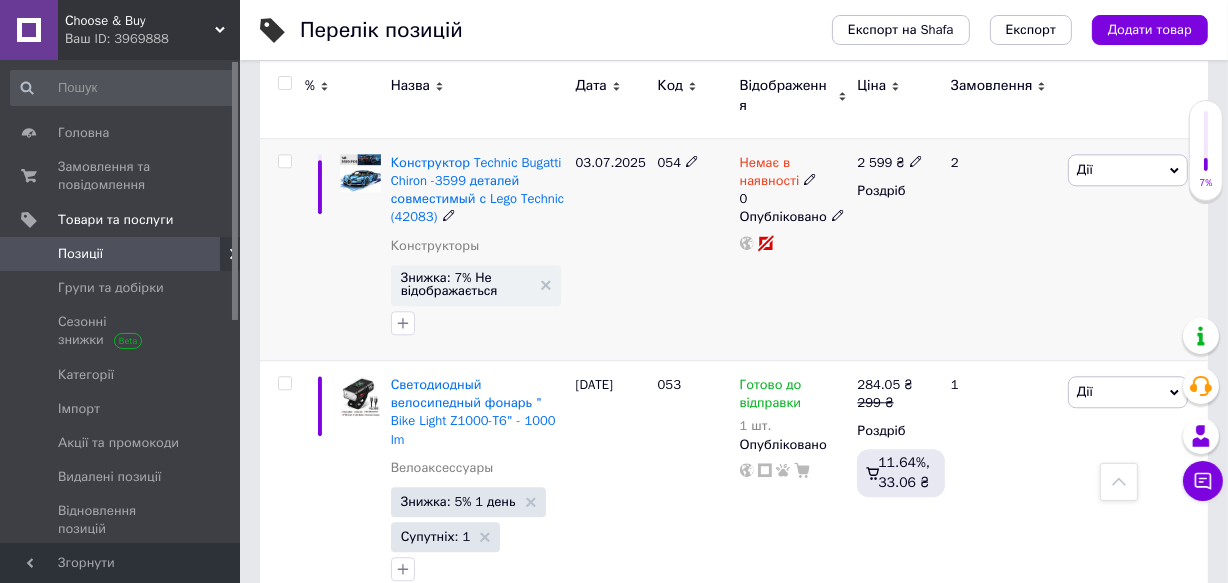 scroll, scrollTop: 4471, scrollLeft: 0, axis: vertical 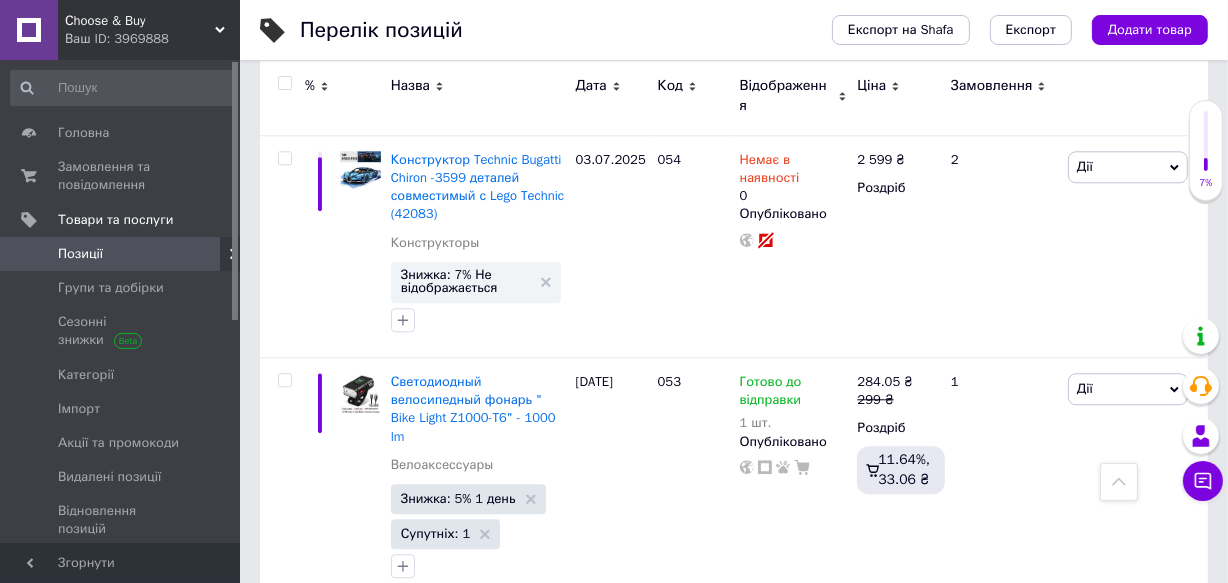 click on "2" at bounding box center [327, 644] 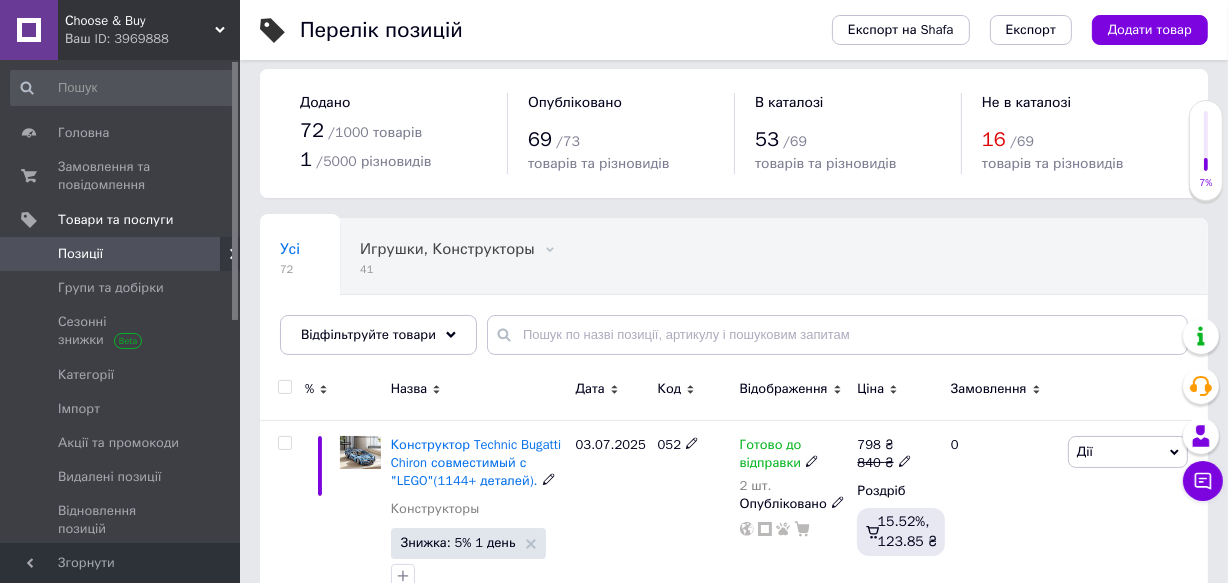 scroll, scrollTop: 0, scrollLeft: 0, axis: both 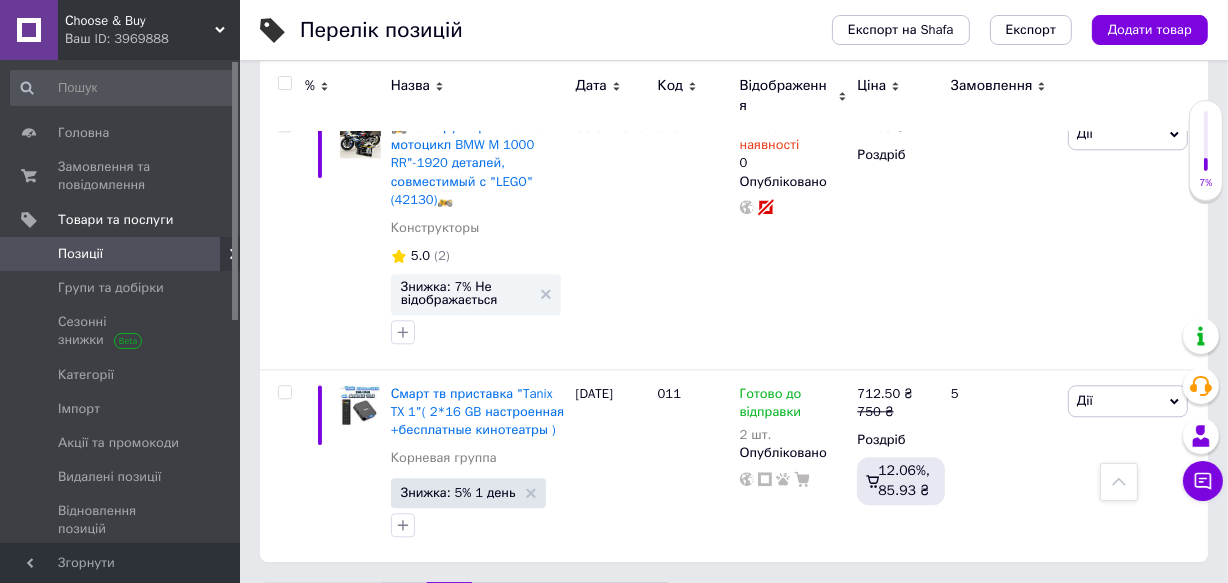 click on "3" at bounding box center (494, 603) 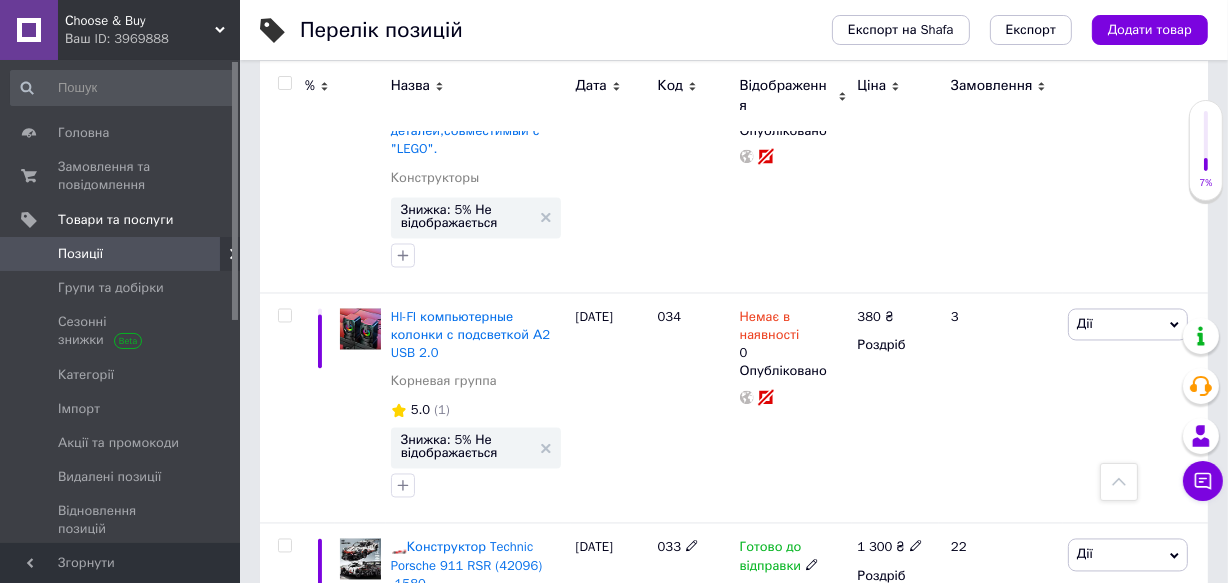 scroll, scrollTop: 3254, scrollLeft: 0, axis: vertical 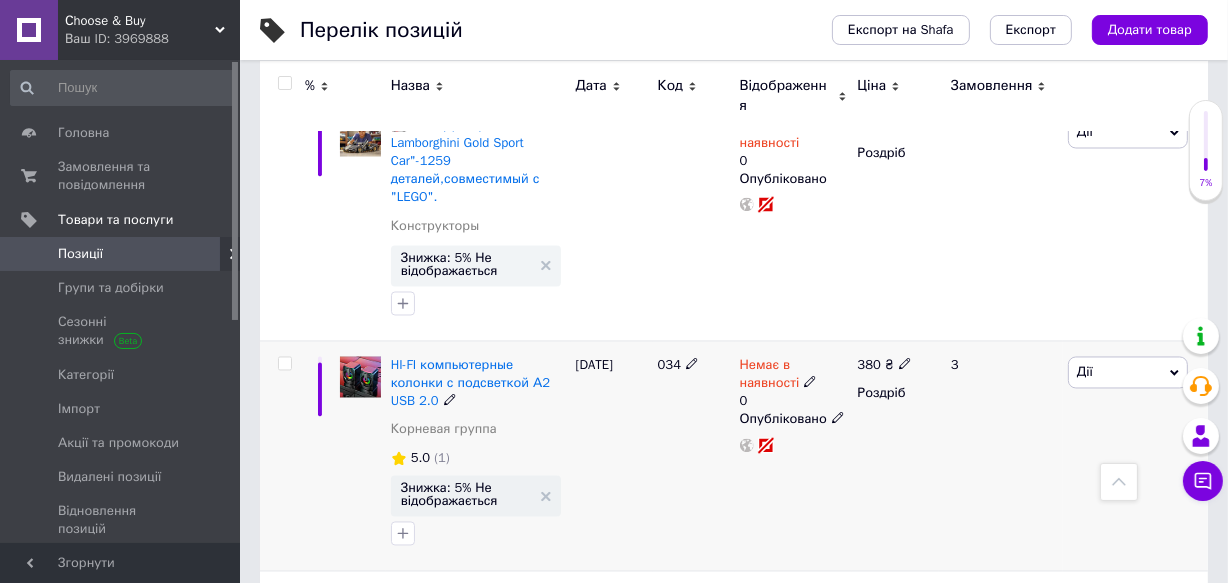 click 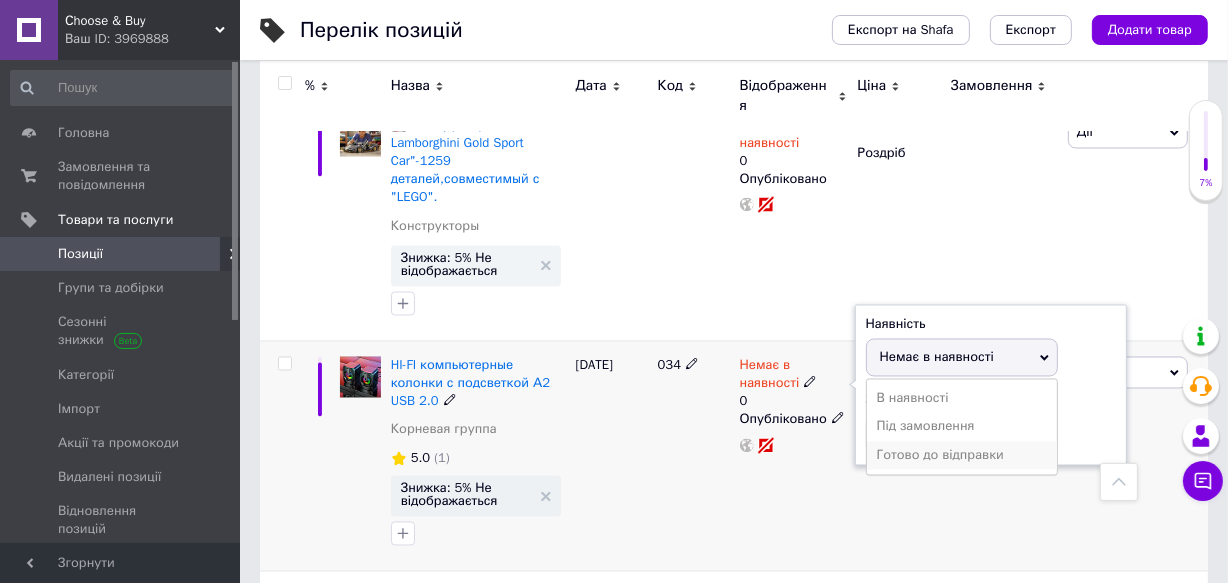 click on "Готово до відправки" at bounding box center (962, 456) 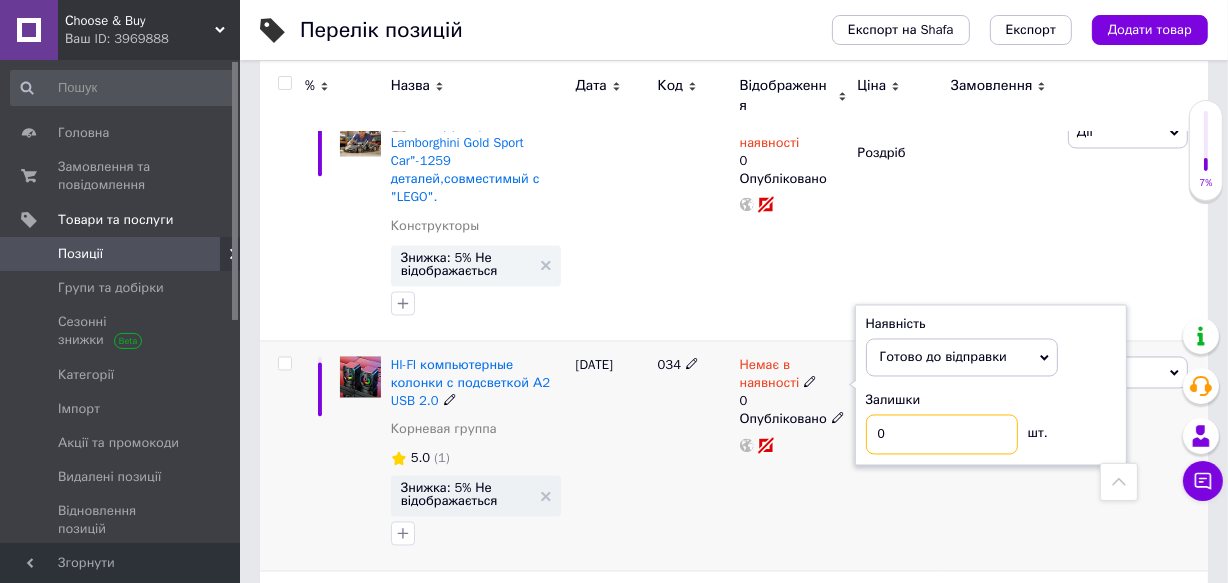 click on "0" at bounding box center (942, 435) 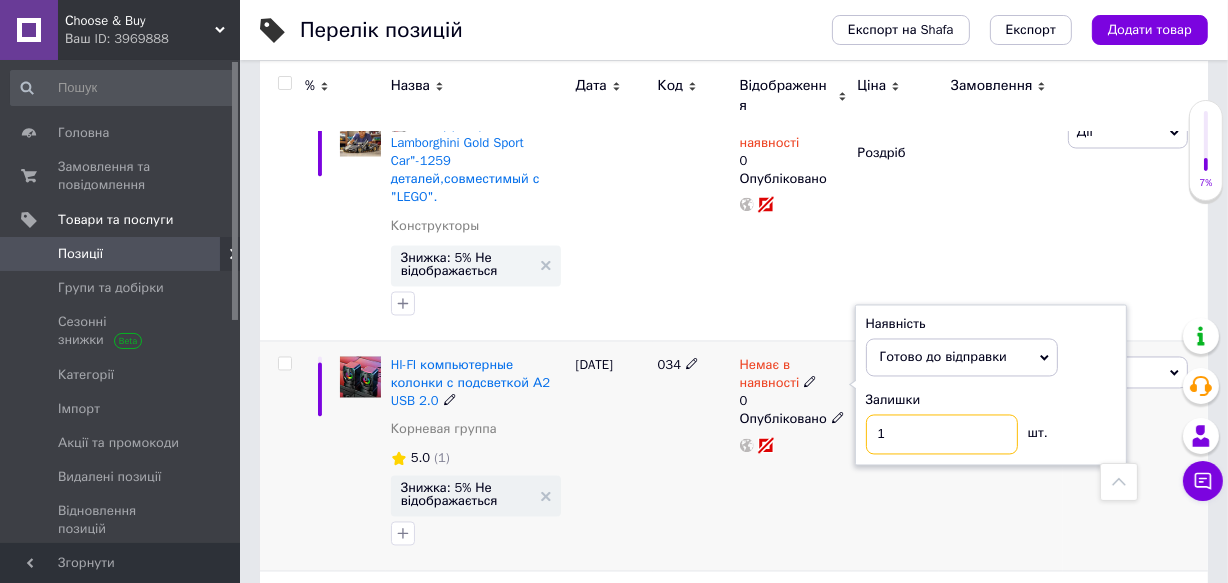 type on "1" 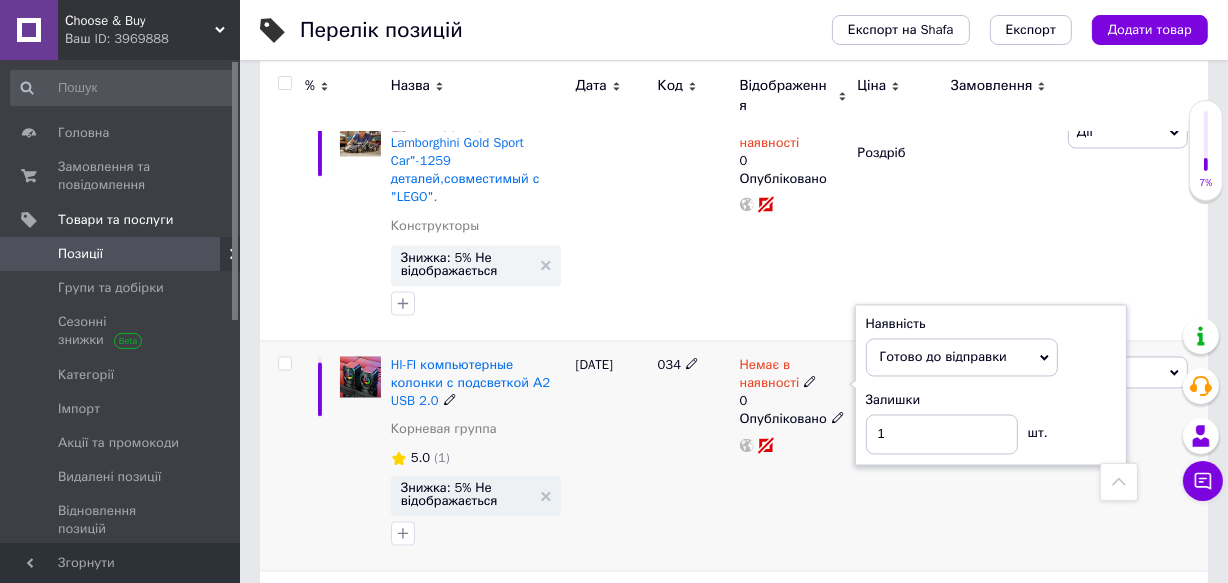 click on "034" at bounding box center [694, 456] 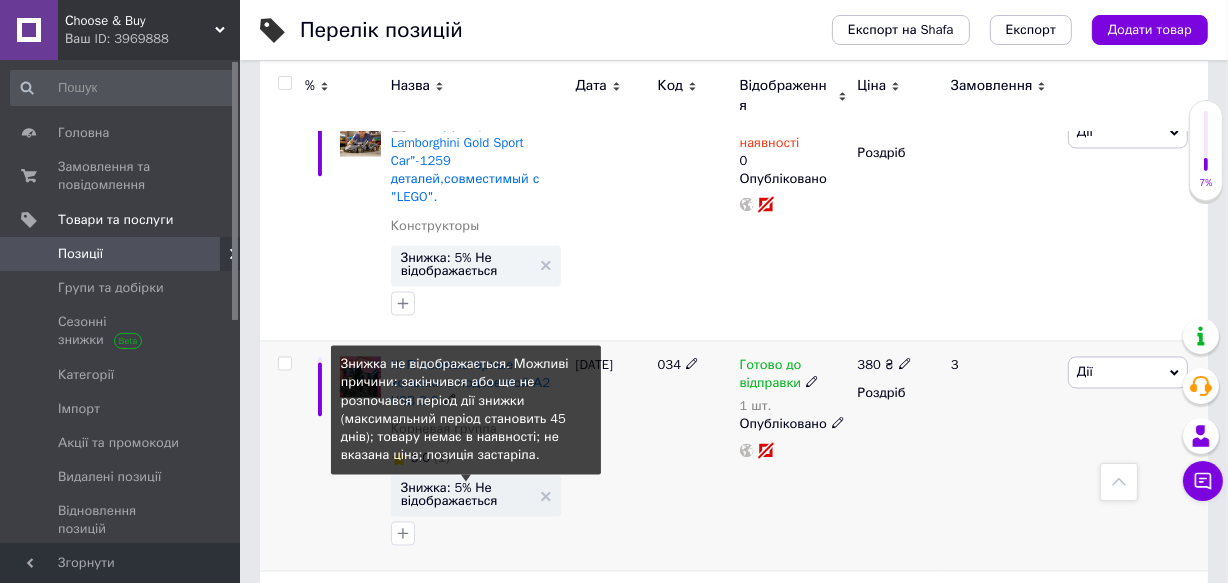 click on "Знижка: 5% Не відображається" at bounding box center (466, 495) 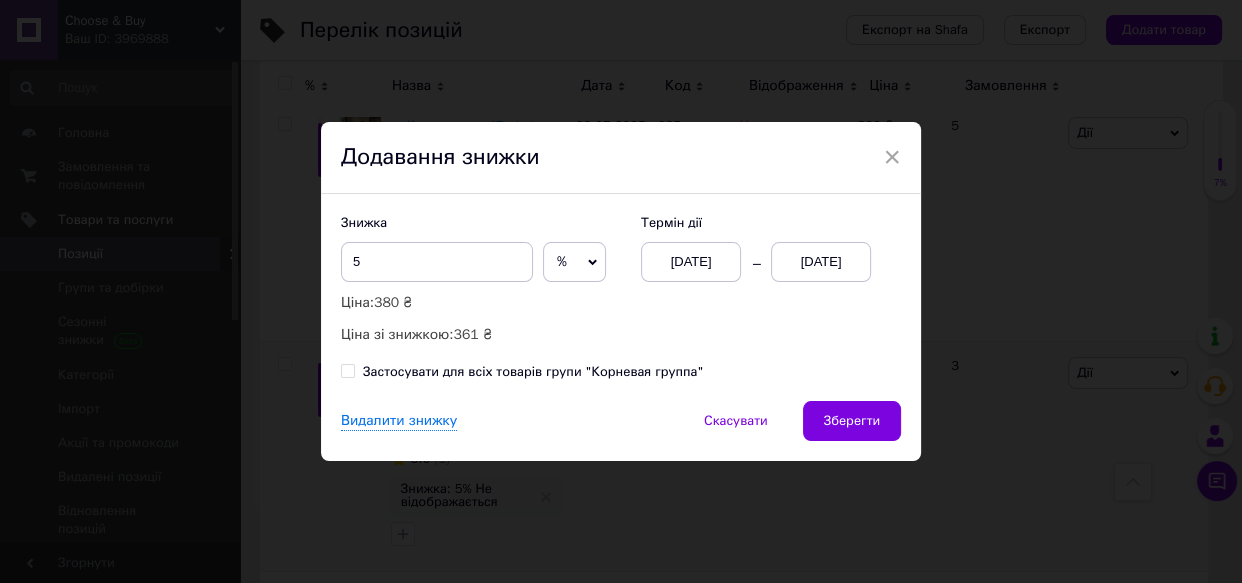 click on "[DATE]" at bounding box center [821, 262] 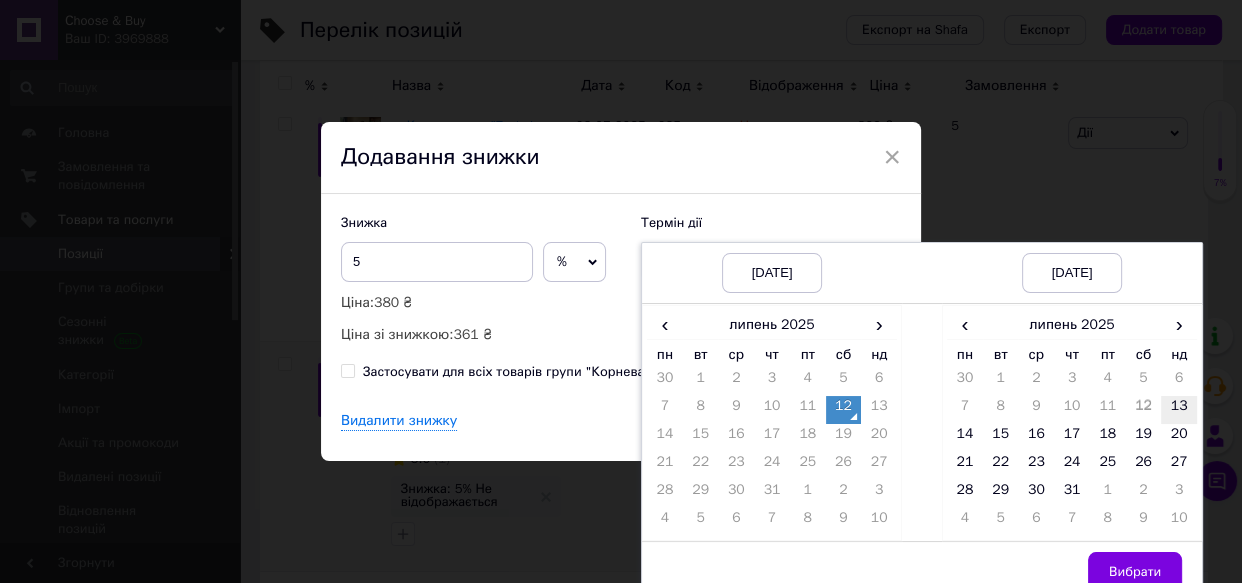 click on "13" at bounding box center [1179, 410] 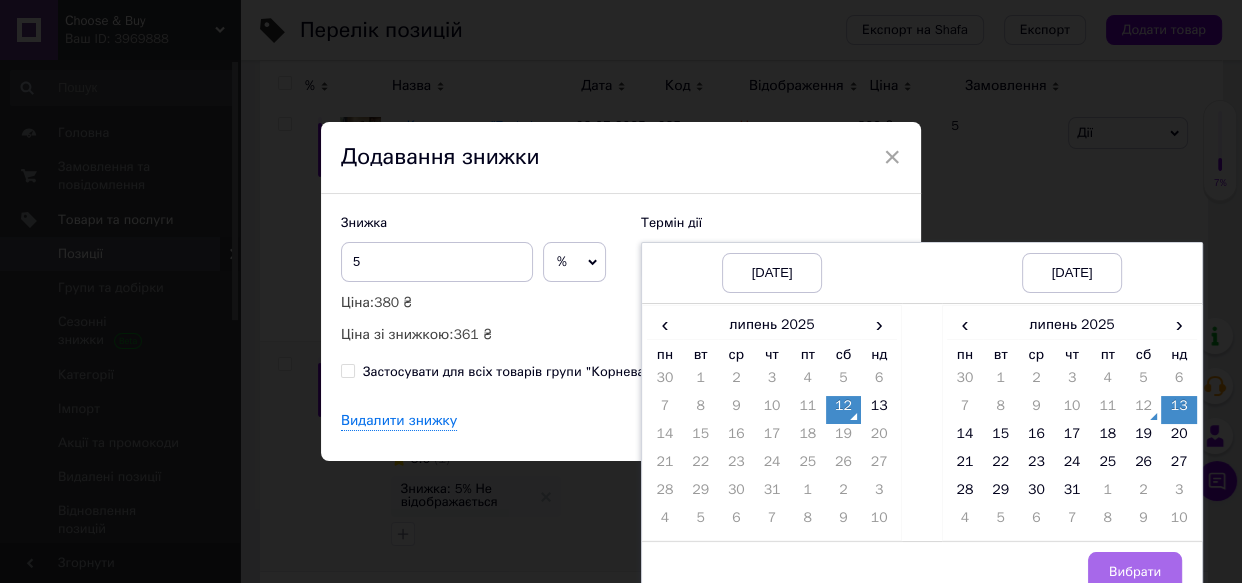 click on "Вибрати" at bounding box center (1135, 572) 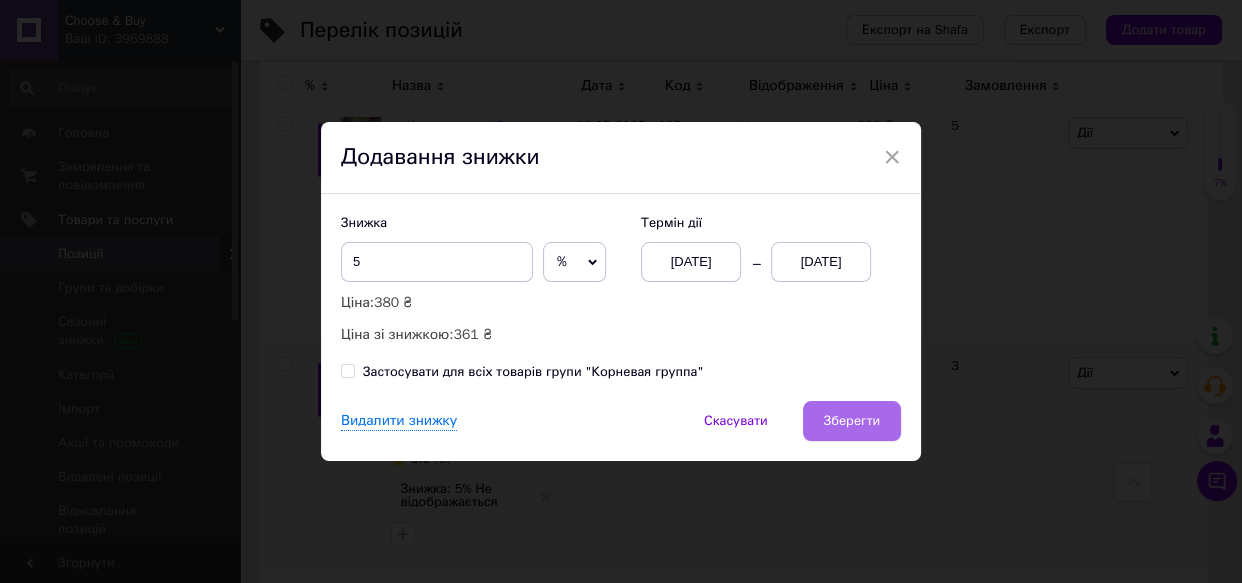 click on "Зберегти" at bounding box center (852, 421) 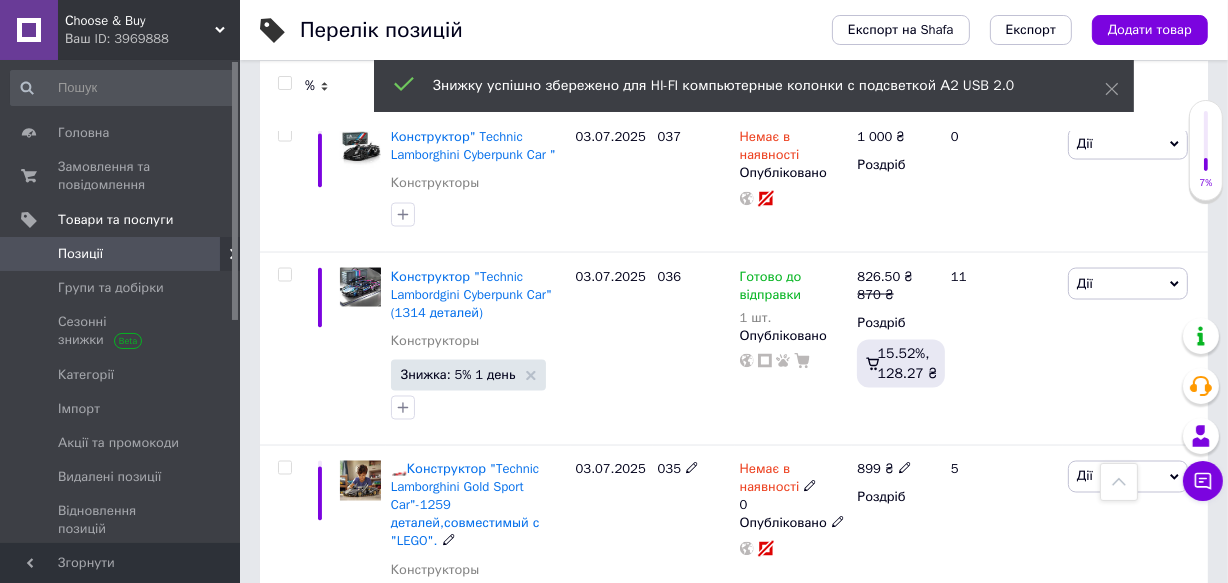 scroll, scrollTop: 2890, scrollLeft: 0, axis: vertical 